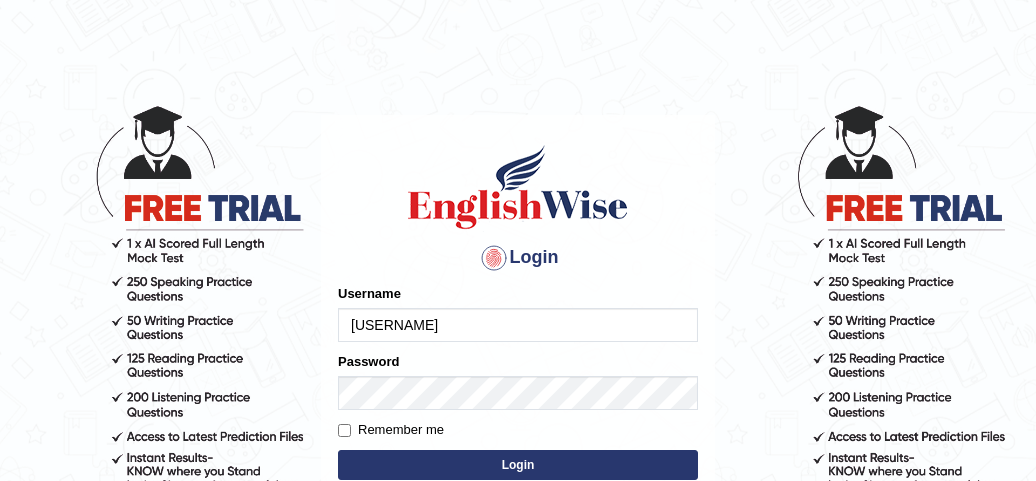 scroll, scrollTop: 0, scrollLeft: 0, axis: both 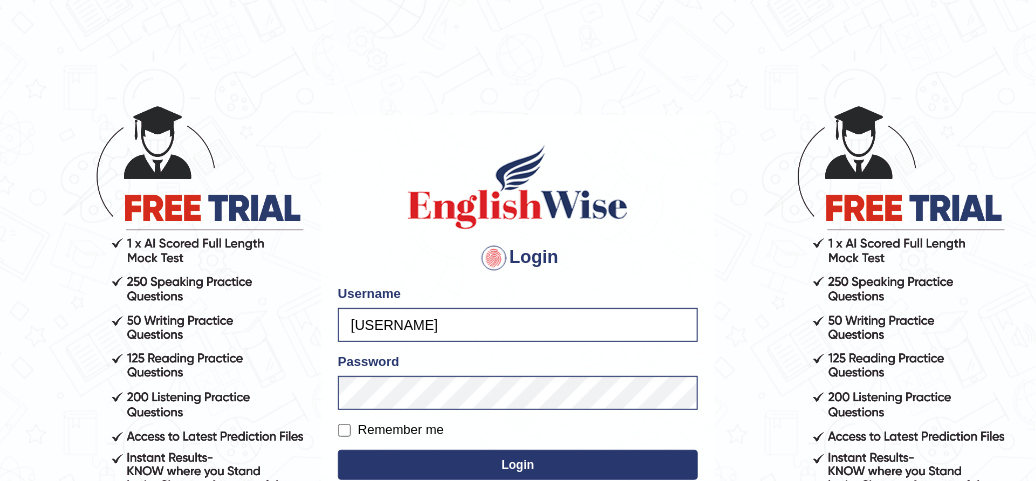 click on "Login
Please fix the following errors:
Username
simmukhokhar
Password
Remember me
Login
Don't have an account?
Create an account
Forgot Password
2025 ©  English Wise.  All Rights Reserved  Back to English Wise" at bounding box center (518, 292) 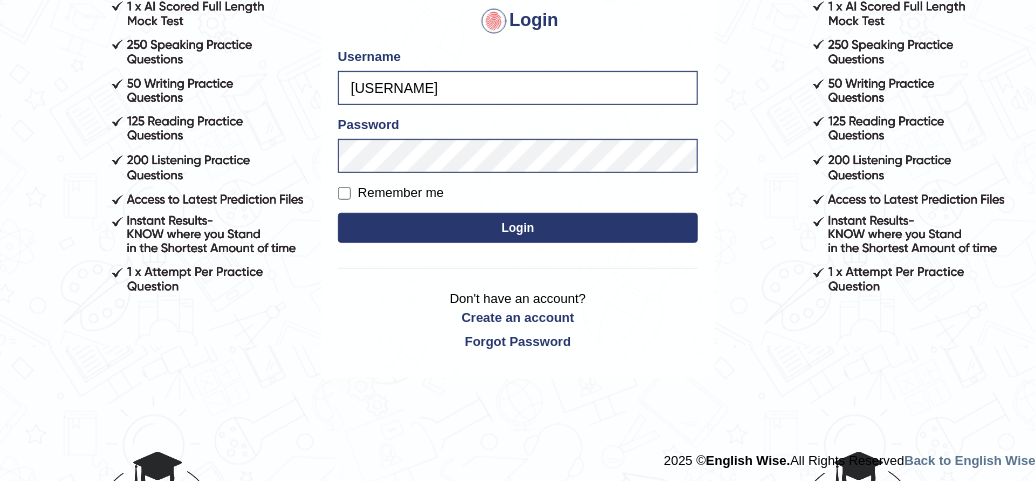 scroll, scrollTop: 244, scrollLeft: 0, axis: vertical 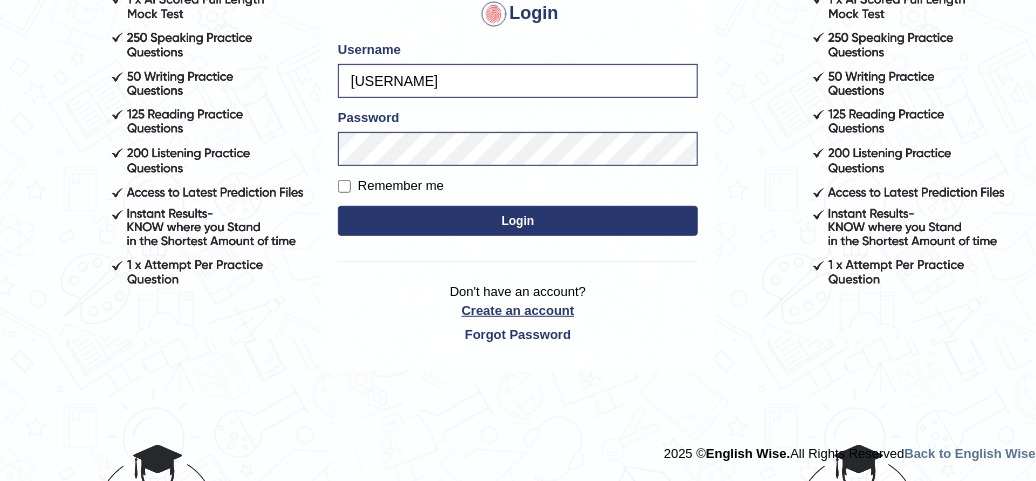 click on "Create an account" at bounding box center [518, 310] 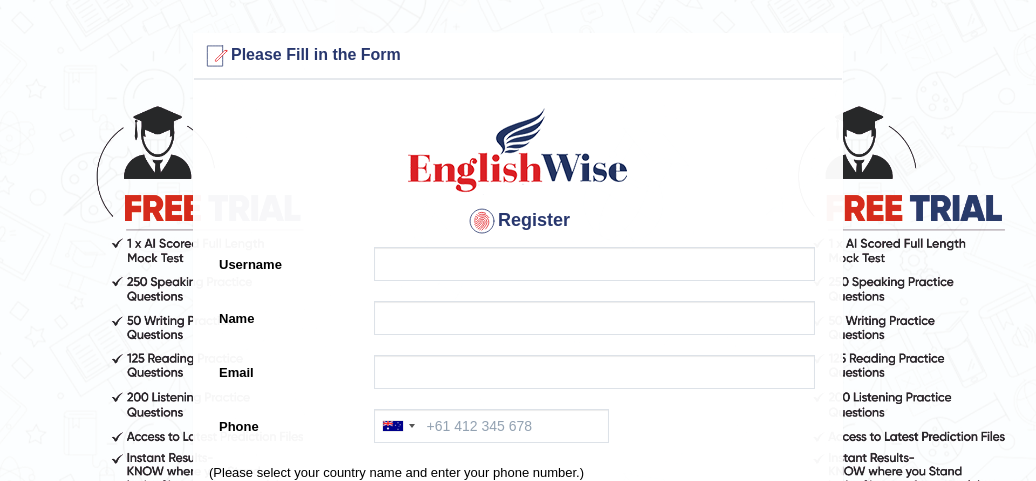 scroll, scrollTop: 0, scrollLeft: 0, axis: both 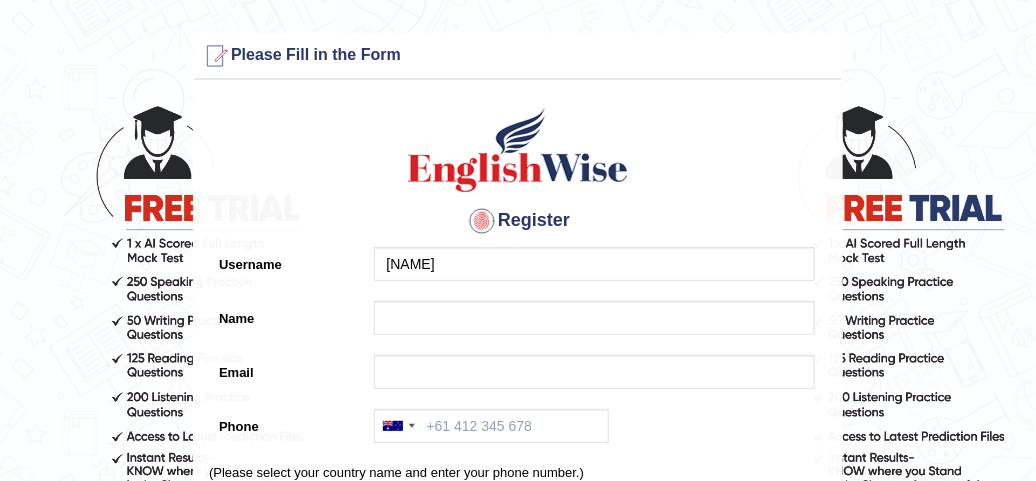 click on "Register
Username
simmukhokhar
Name
Email
Phone
Australia +61 India (भारत) +91 New Zealand +64 United States +1 Canada +1 United Arab Emirates (‫الإمارات العربية المتحدة‬‎) +971 Saudi Arabia (‫المملكة العربية السعودية‬‎) +966 Bahrain (‫البحرين‬‎) +973 Afghanistan (‫افغانستان‬‎) +93 Albania (Shqipëri) +355 Algeria (‫الجزائر‬‎) +213 American Samoa +1 Andorra +376 Angola +244 Anguilla +1 Antigua and Barbuda +1 Argentina +54 Armenia (Հայաստան) +374 Aruba +297 Australia +61 Austria (Österreich) +43 Azerbaijan (Azərbaycan) +994 Bahamas +1 Bahrain (‫البحرين‬‎) +973 Bangladesh (বাংলাদেশ) +880 Barbados +1 Belarus (Беларусь) +375 Belgium (België) +32 Belize +501 Benin (Bénin) +229 Bermuda +1 Bhutan (འབྲུག) +975 Bolivia +591 Bosnia and Herzegovina (Босна и Херцеговина) +387 Botswana +267 +55 +246" at bounding box center (518, 507) 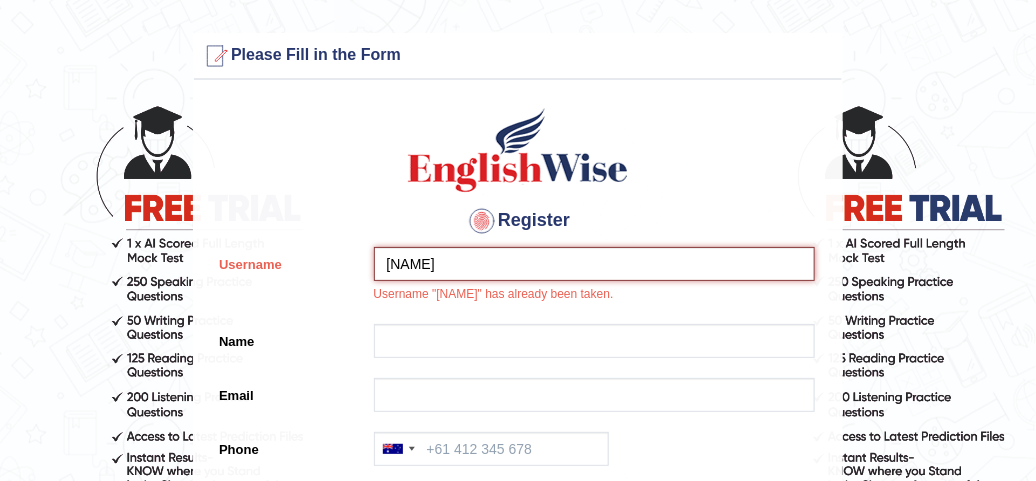 click on "simmukhokhar" at bounding box center (594, 264) 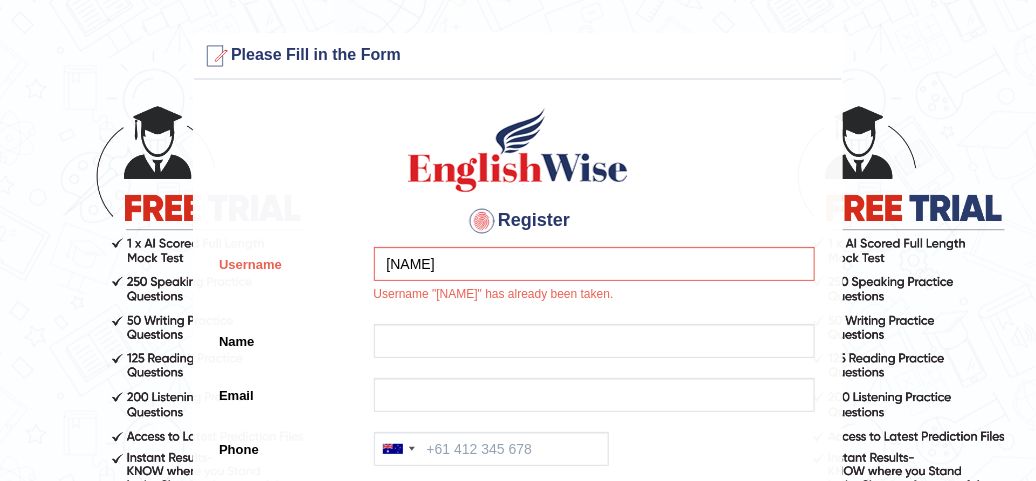 click on "Register" at bounding box center (518, 221) 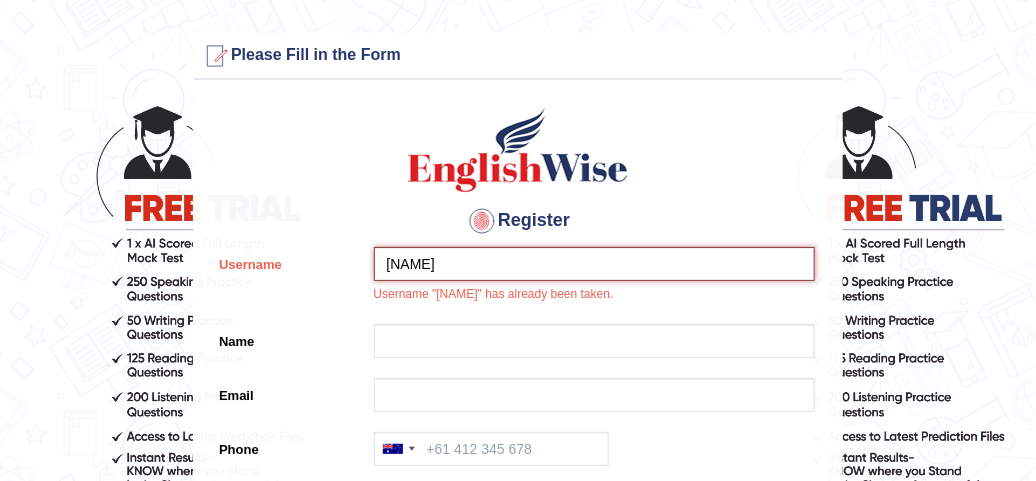 click on "Simmukhokhar" at bounding box center (594, 264) 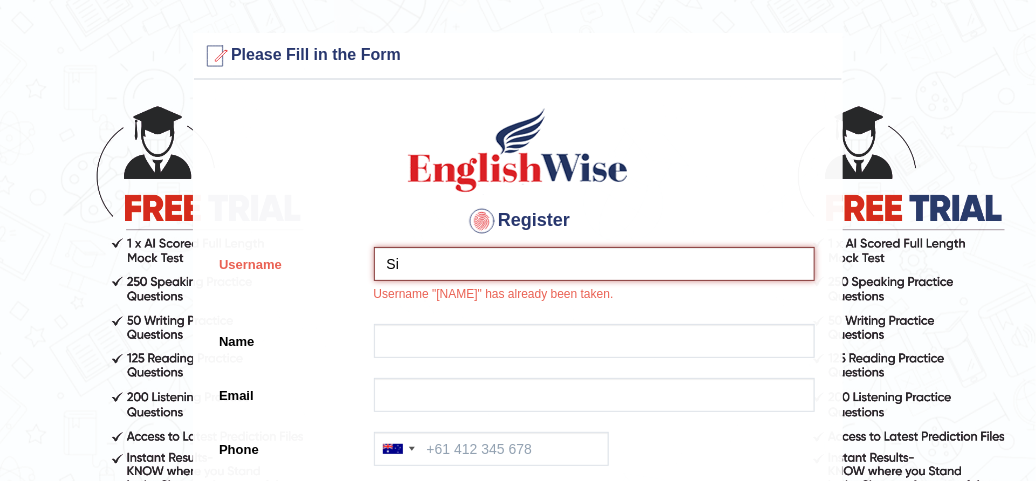 type on "S" 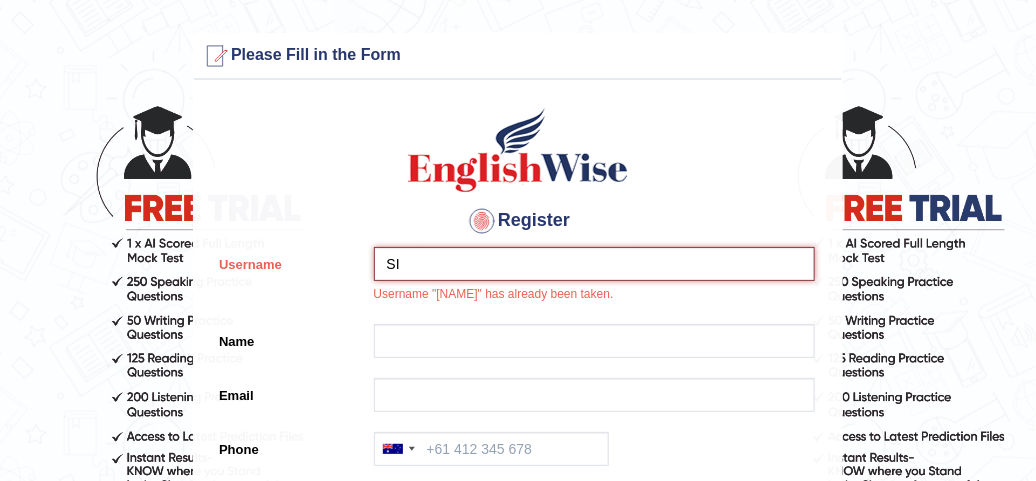 type on "S" 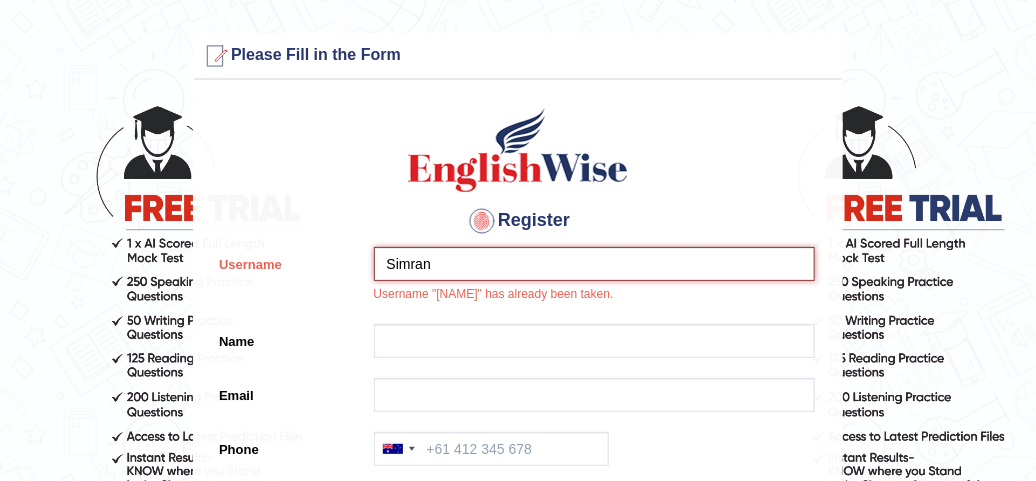 type on "Simran" 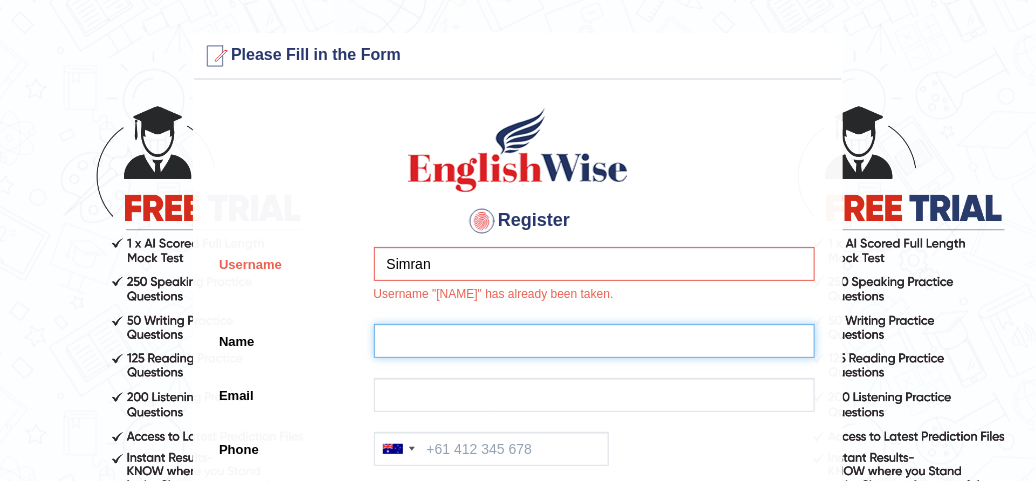 click on "Name" at bounding box center [594, 341] 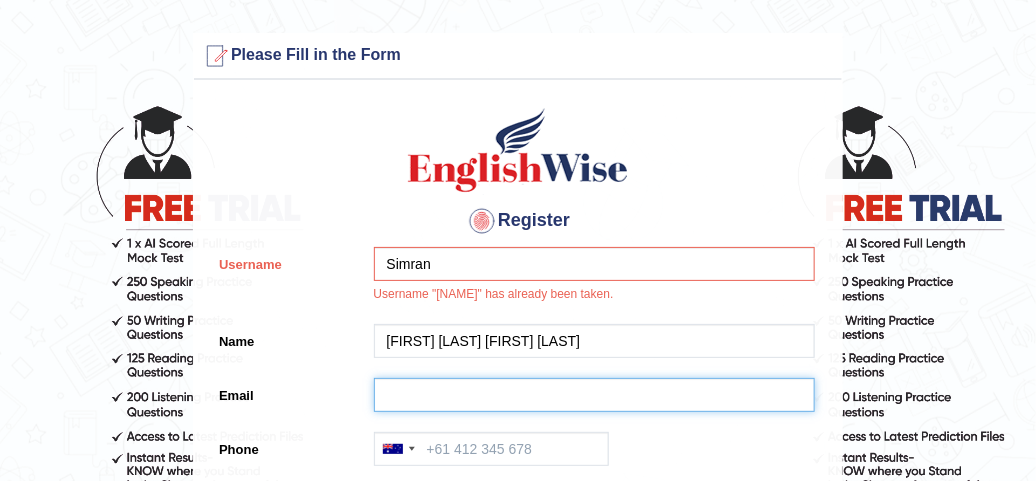 type on "simmukhokhar@gmail.com" 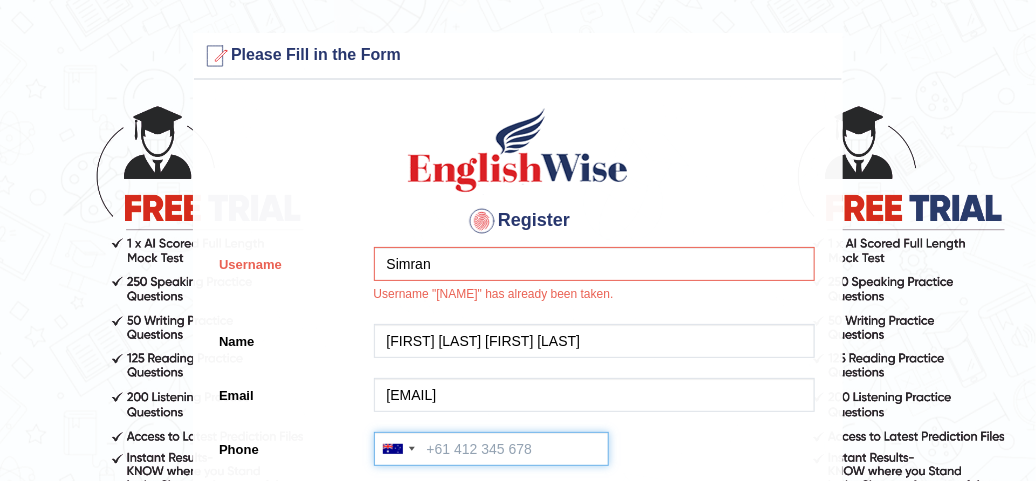 type on "+44469368890" 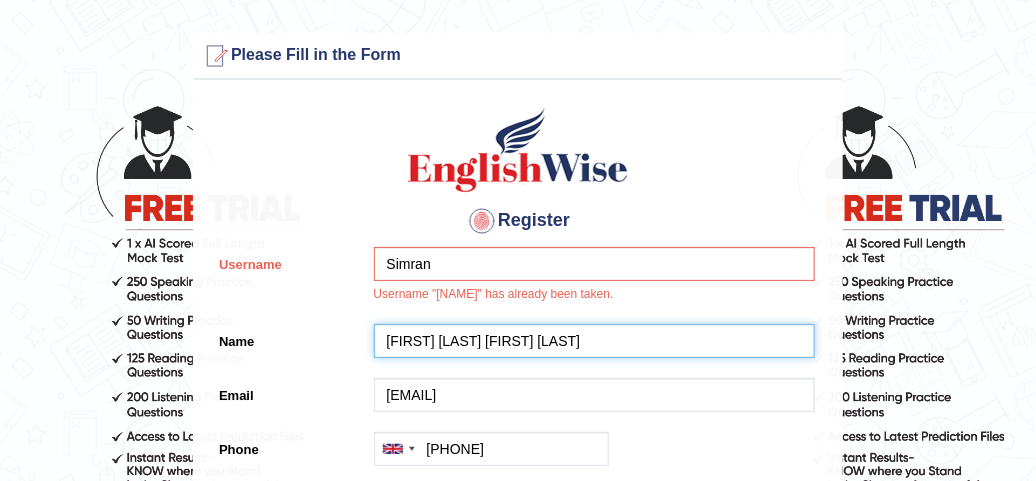 type on "[FIRST] [LAST]" 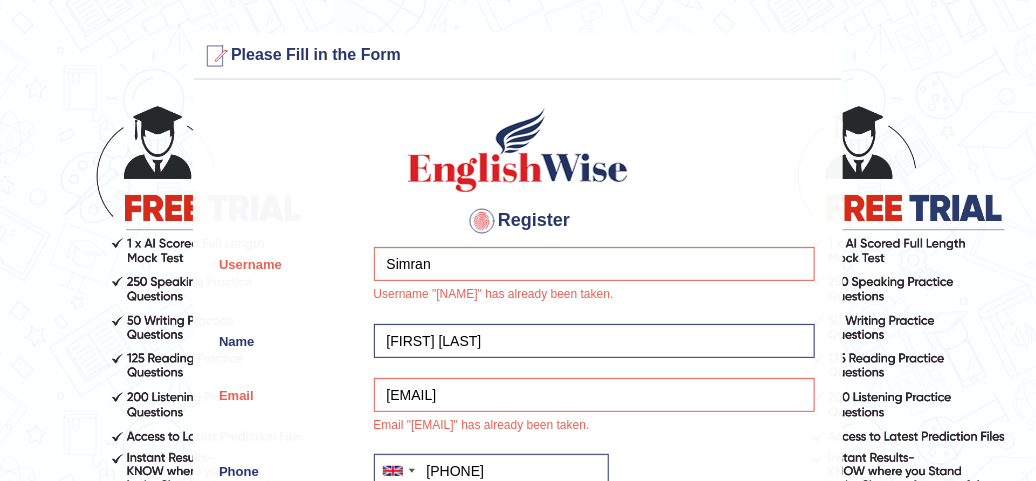 click on "Please fix the following errors:  Please Fill in the Form
Register
Username
Simran
Username "Simran" has already been taken.
Name
Harsimran Kaur
Email
simmukhokhar@gmail.com
Email "simmukhokhar@gmail.com" has already been taken.
Phone
Australia +61 India (भारत) +91 New Zealand +64 United States +1 Canada +1 United Arab Emirates (‫الإمارات العربية المتحدة‬‎) +971 Saudi Arabia (‫المملكة العربية السعودية‬‎) +966 Bahrain (‫البحرين‬‎) +973 Afghanistan (‫افغانستان‬‎) +93 Albania (Shqipëri) +355 Algeria (‫الجزائر‬‎) +213 American Samoa +1 Andorra +376 Angola +244 Anguilla +1 Antigua and Barbuda +1 Argentina +54 Armenia (Հայաստան) +374 Aruba +297 Australia +61 Austria (Österreich) +43 Azerbaijan (Azərbaycan) +994 Bahamas +1 Bahrain (‫البحرين‬‎) +973 Bangladesh (বাংলাদেশ) +880 Barbados +1 Belarus (Беларусь) +375 +32 +501" at bounding box center (518, 585) 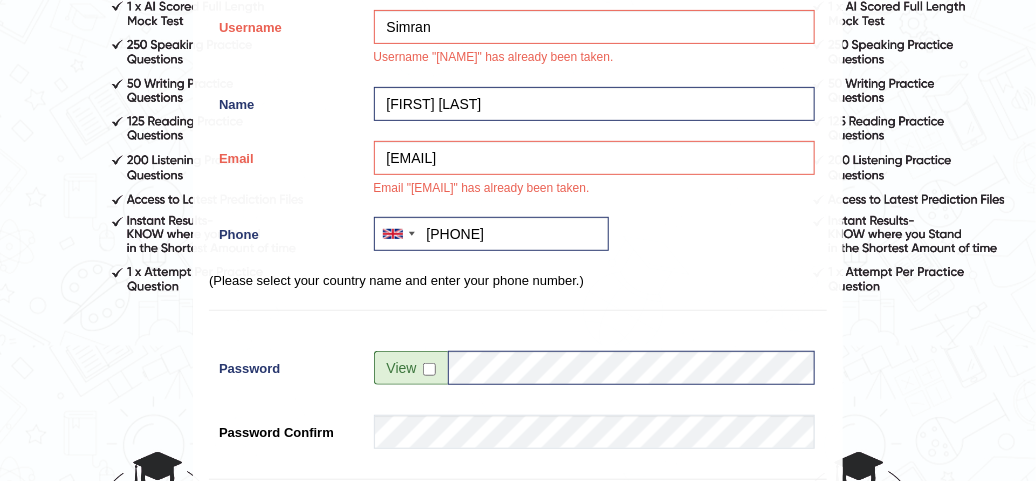 scroll, scrollTop: 395, scrollLeft: 0, axis: vertical 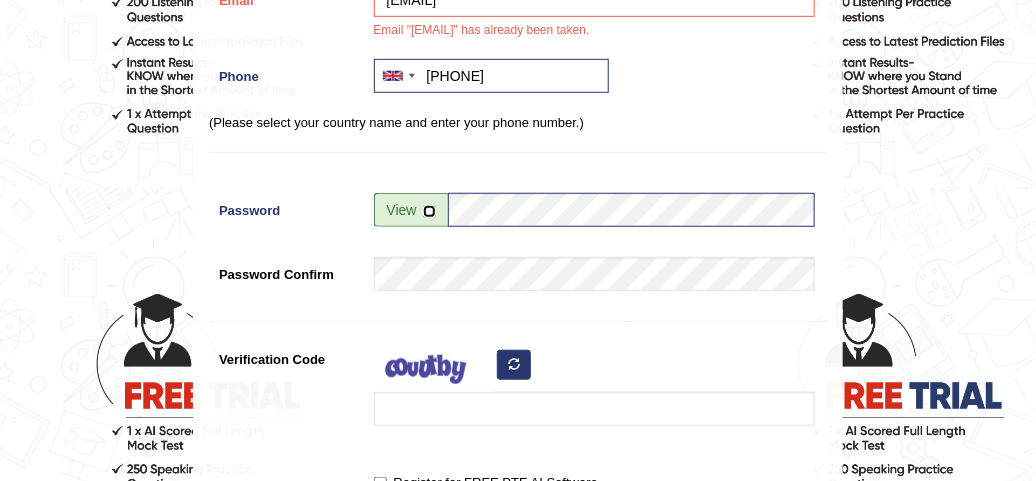 click at bounding box center [429, 211] 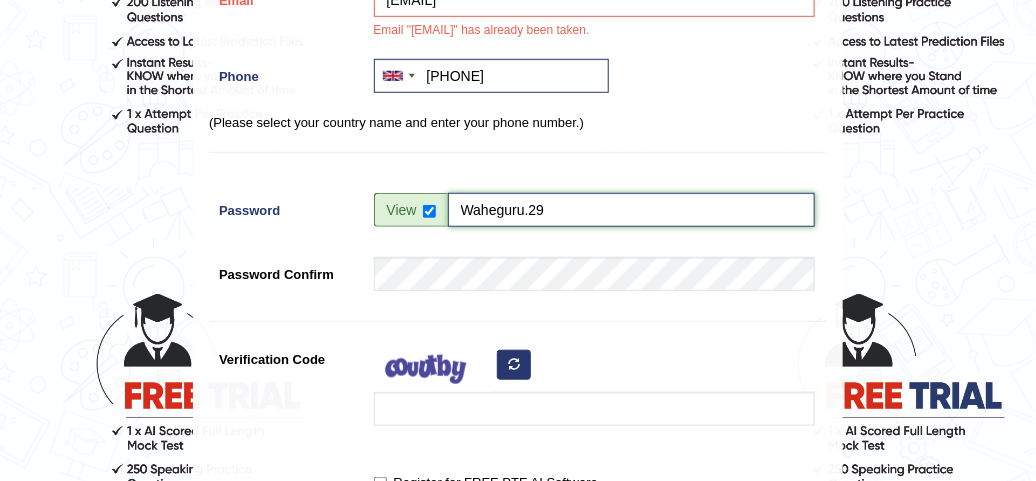 click on "Waheguru.29" at bounding box center [631, 210] 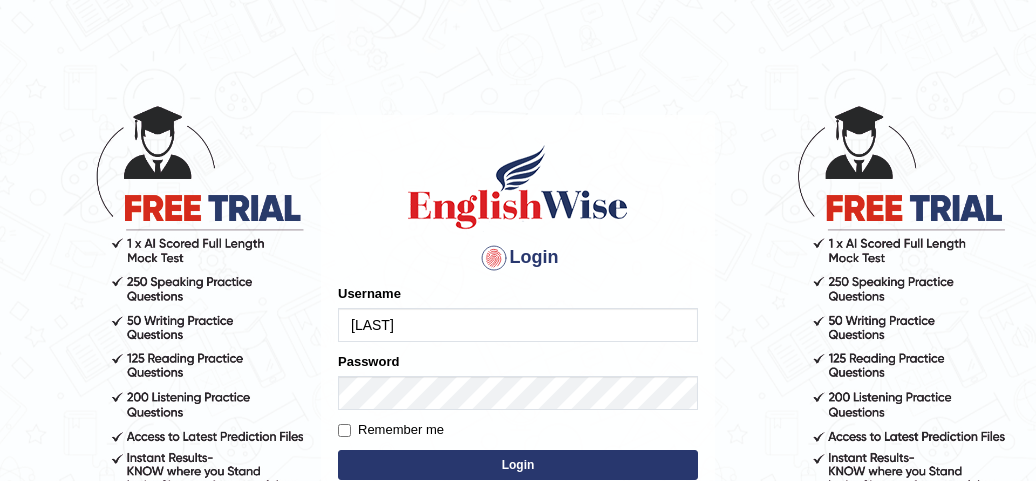 scroll, scrollTop: 0, scrollLeft: 0, axis: both 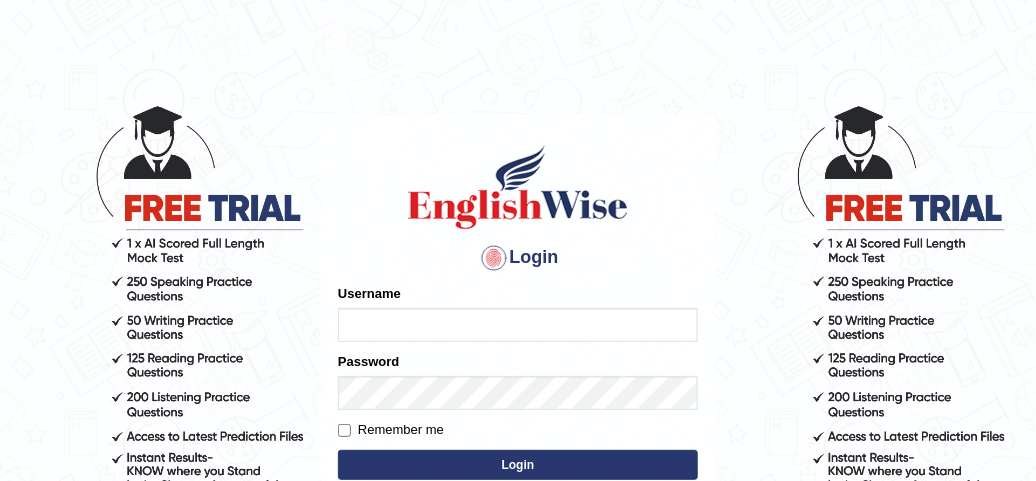type on "[USERNAME]" 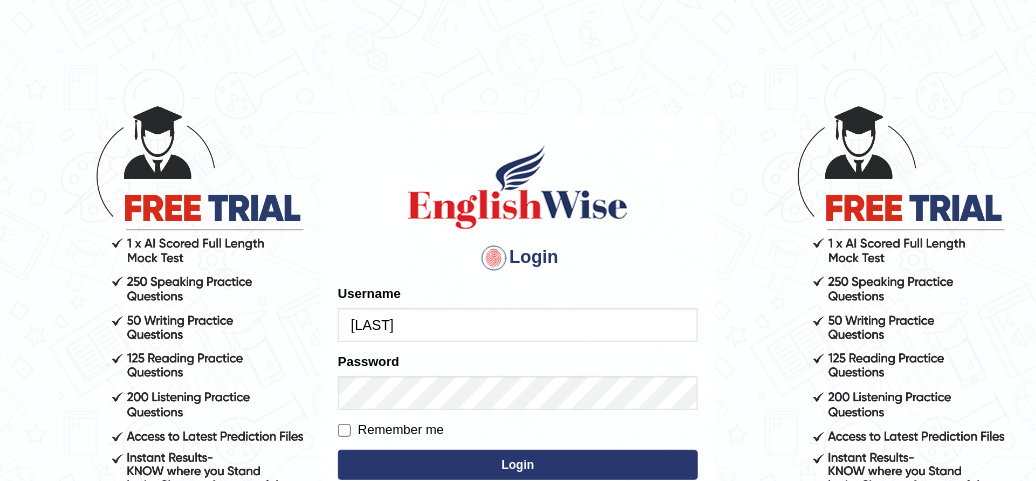 click on "Login" at bounding box center [518, 465] 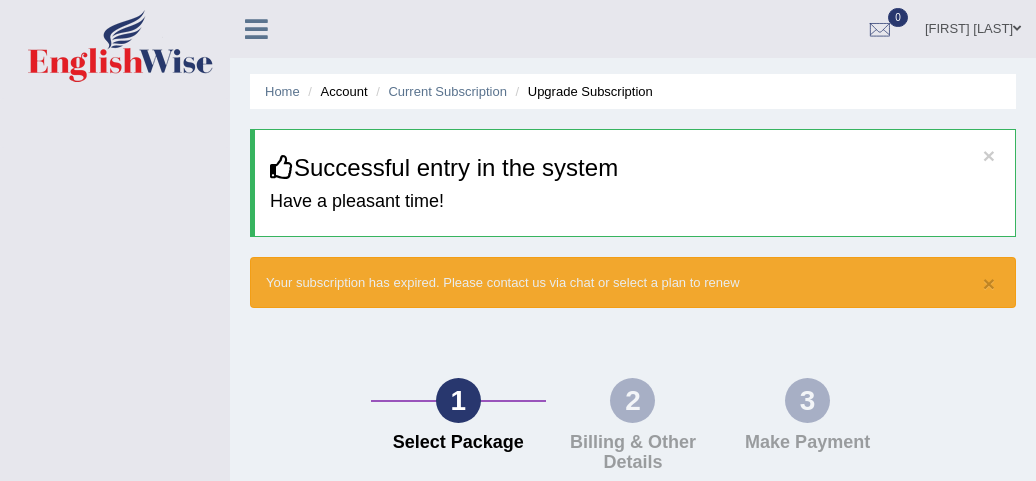 scroll, scrollTop: 0, scrollLeft: 0, axis: both 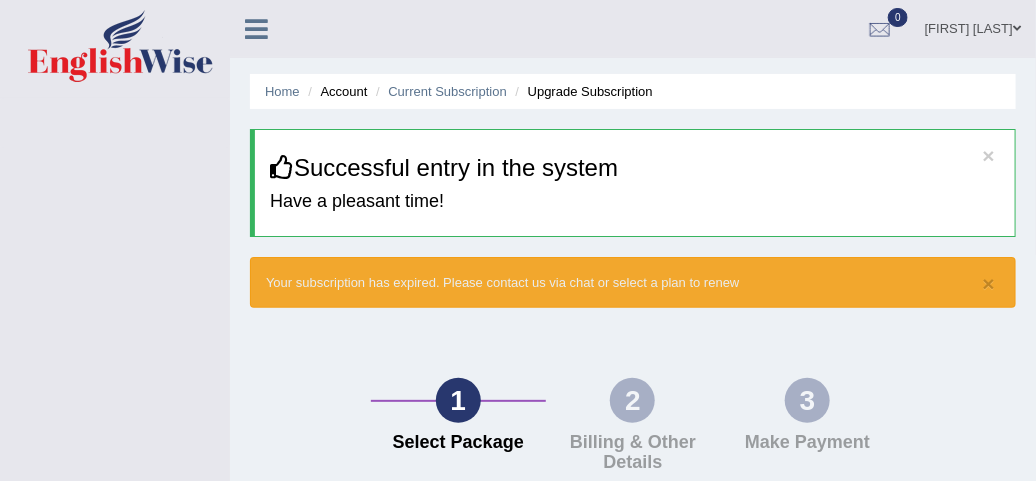 click on "1
Select Package
2
Billing & Other Details
3
Make Payment" at bounding box center [633, 430] 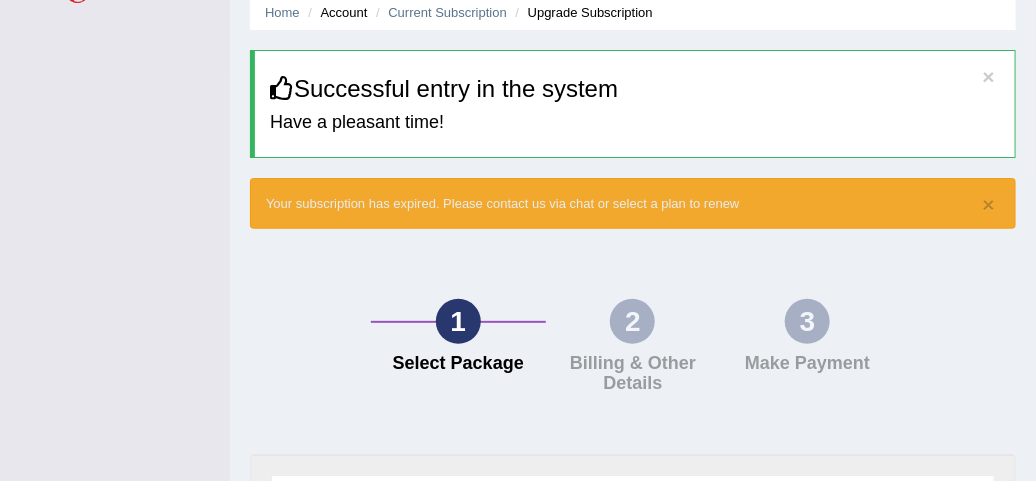 scroll, scrollTop: 0, scrollLeft: 0, axis: both 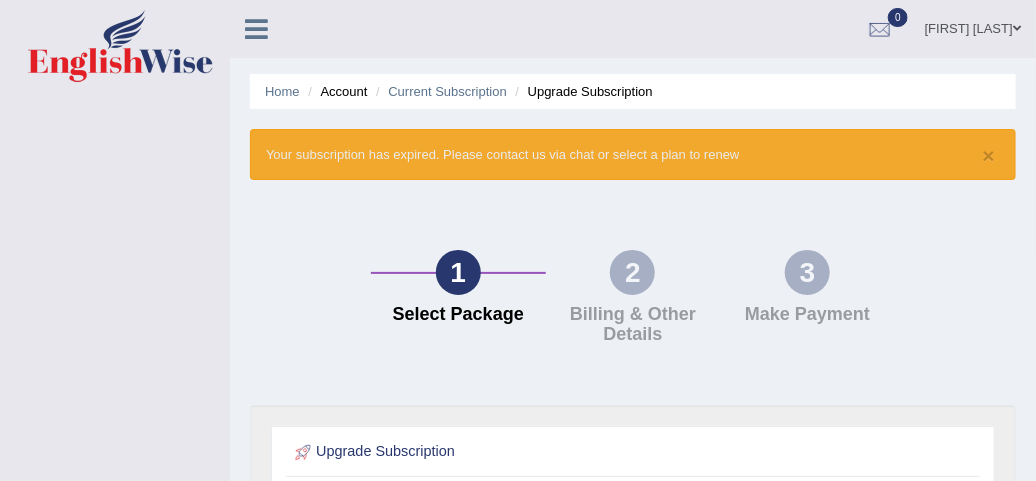 click at bounding box center [256, 27] 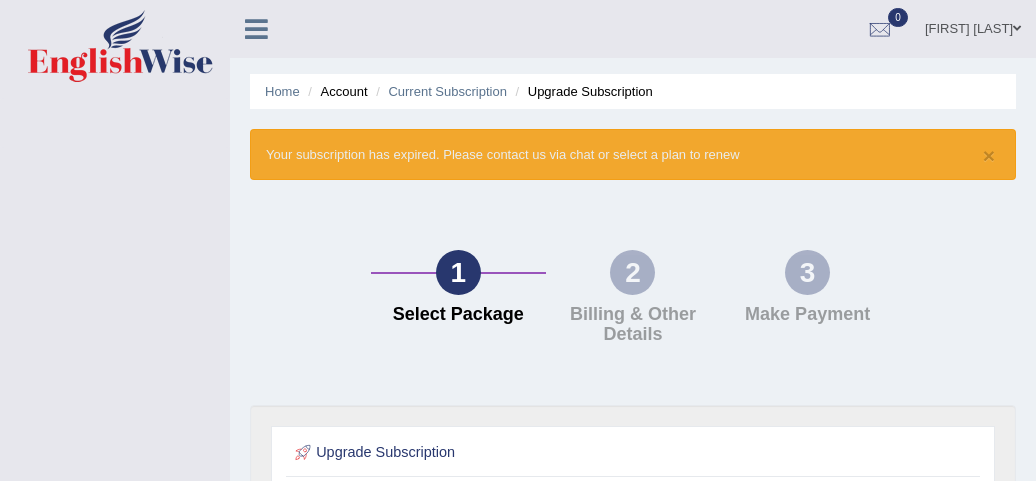 scroll, scrollTop: 0, scrollLeft: 0, axis: both 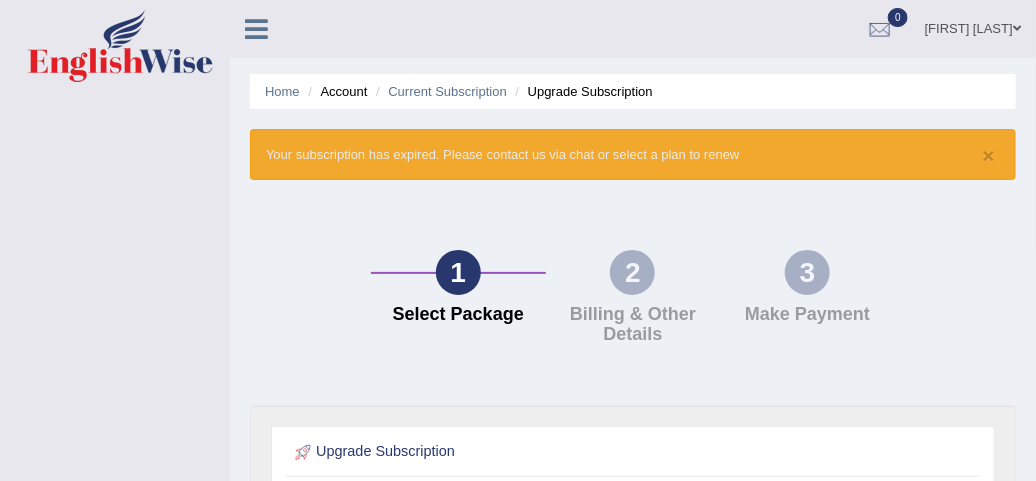 click on "Upgrade Subscription" at bounding box center (582, 91) 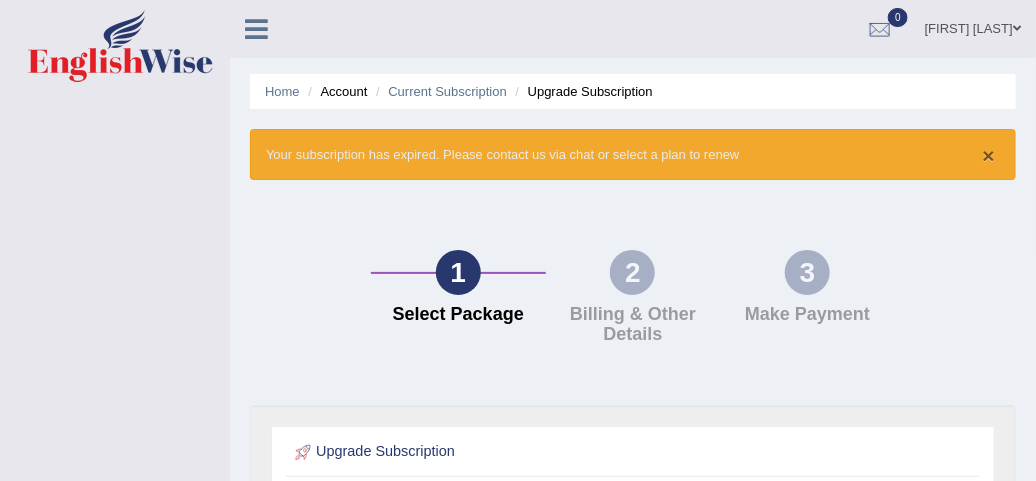click on "×" at bounding box center [989, 155] 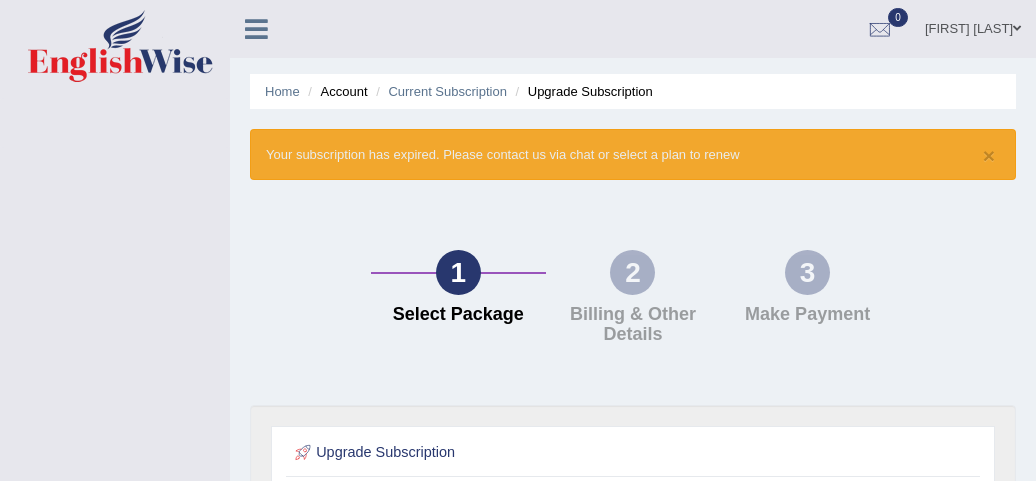 scroll, scrollTop: 0, scrollLeft: 0, axis: both 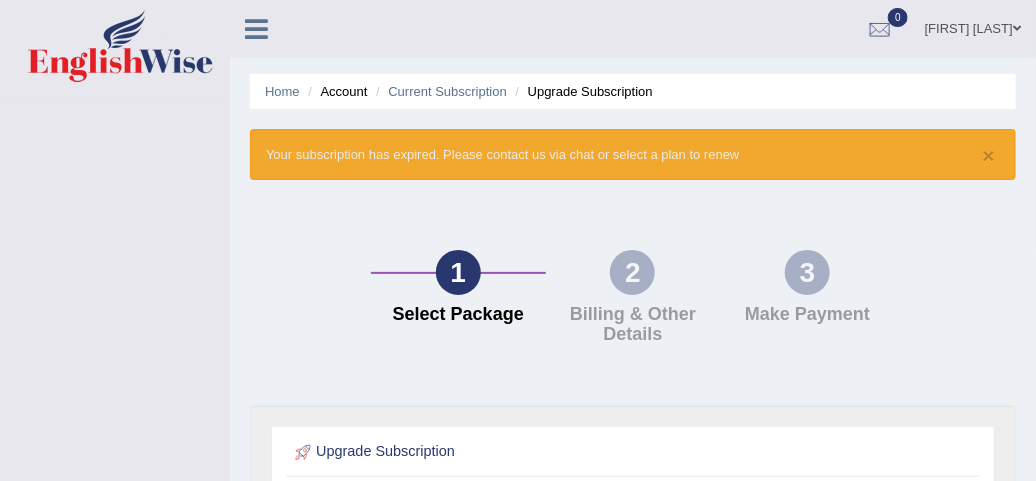 click on "[FIRST] [LAST]" at bounding box center [973, 26] 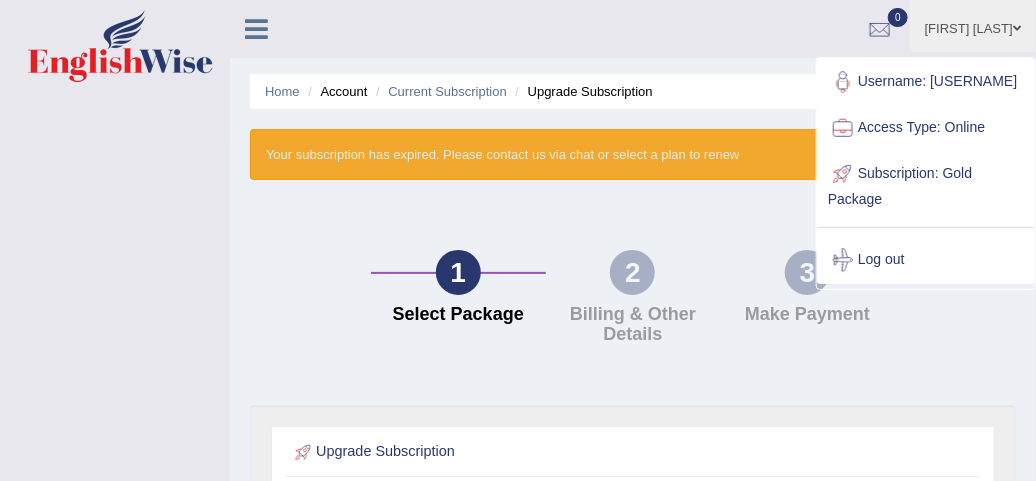 click on "Username: [USERNAME]" at bounding box center (926, 82) 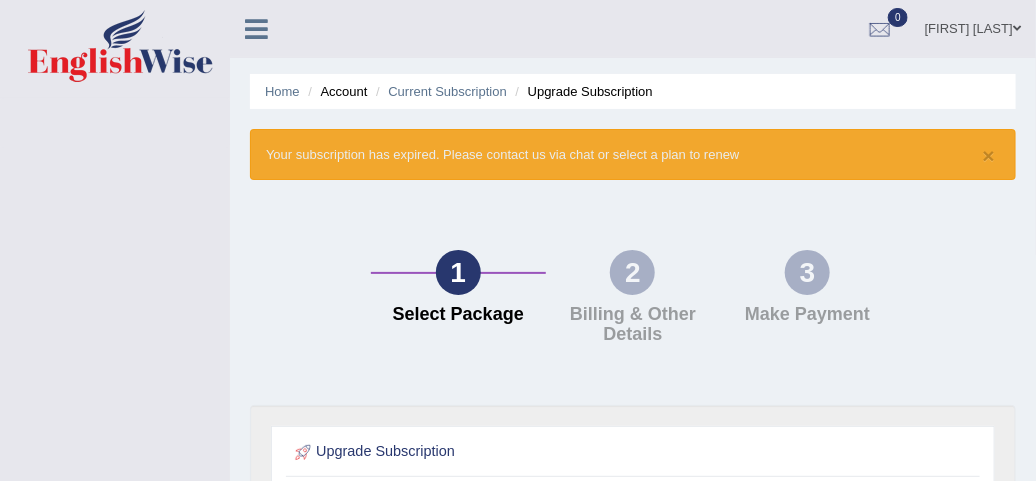 click on "[FIRST] [LAST]" at bounding box center (973, 26) 